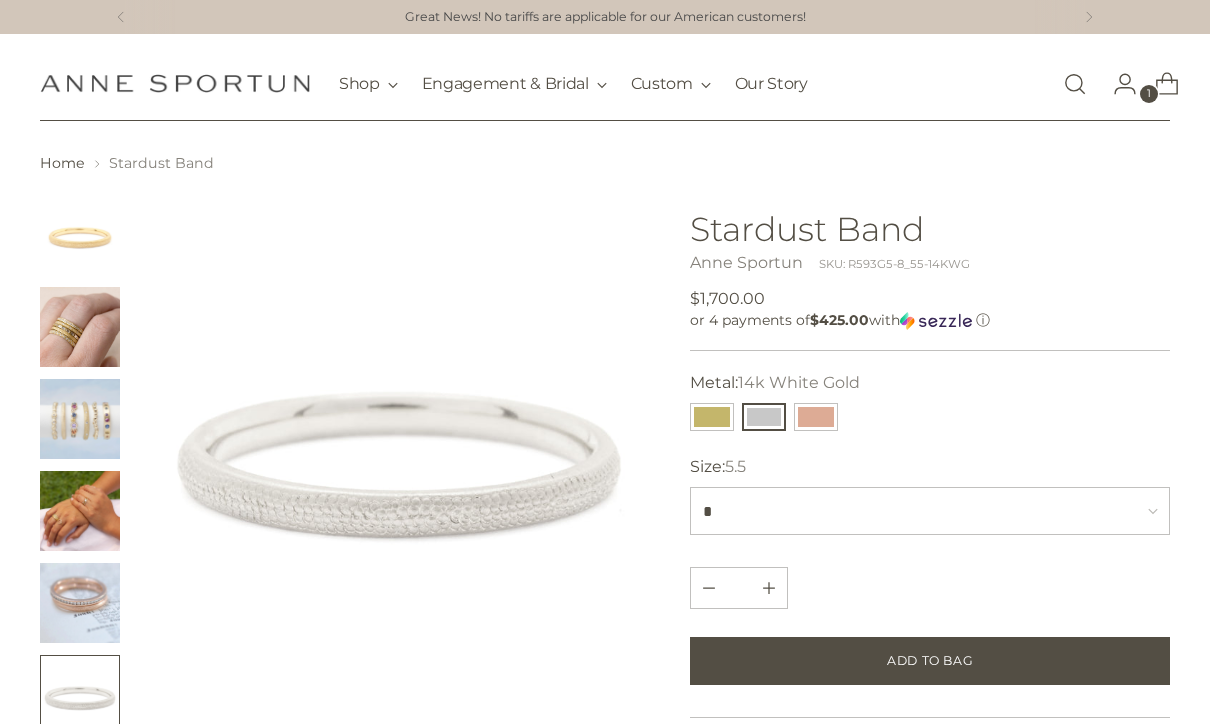 select on "*" 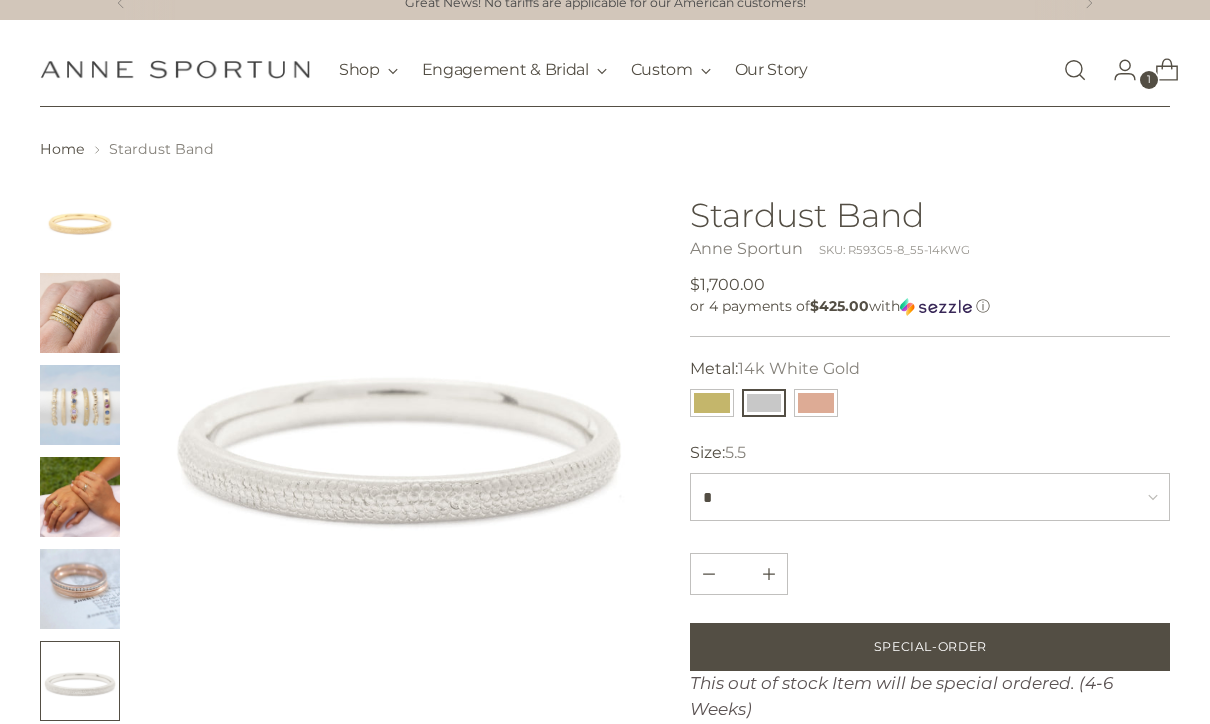 scroll, scrollTop: 0, scrollLeft: 0, axis: both 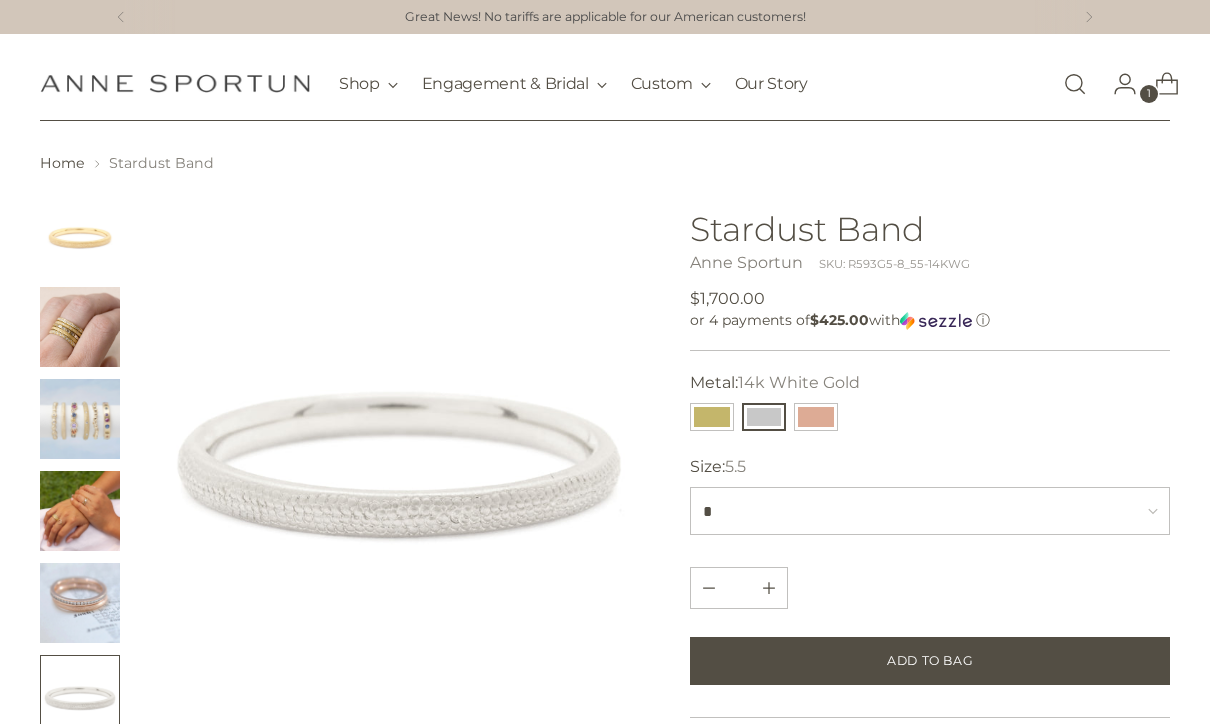 select on "*" 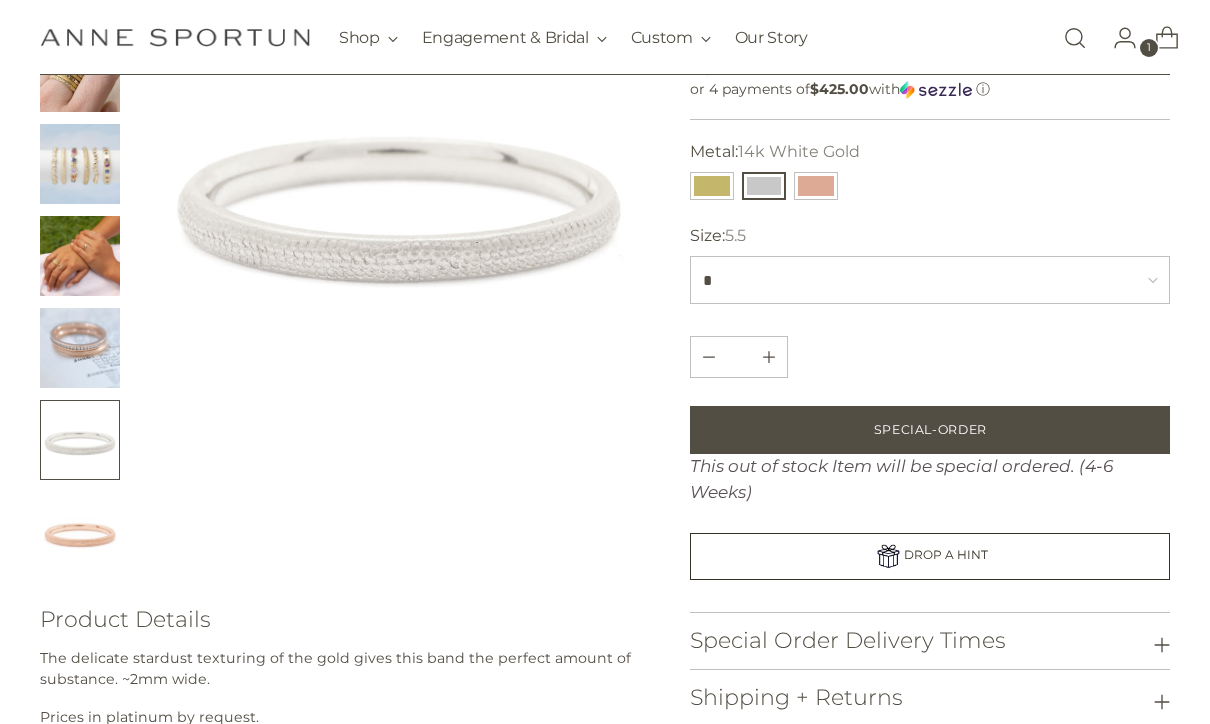 scroll, scrollTop: 258, scrollLeft: 0, axis: vertical 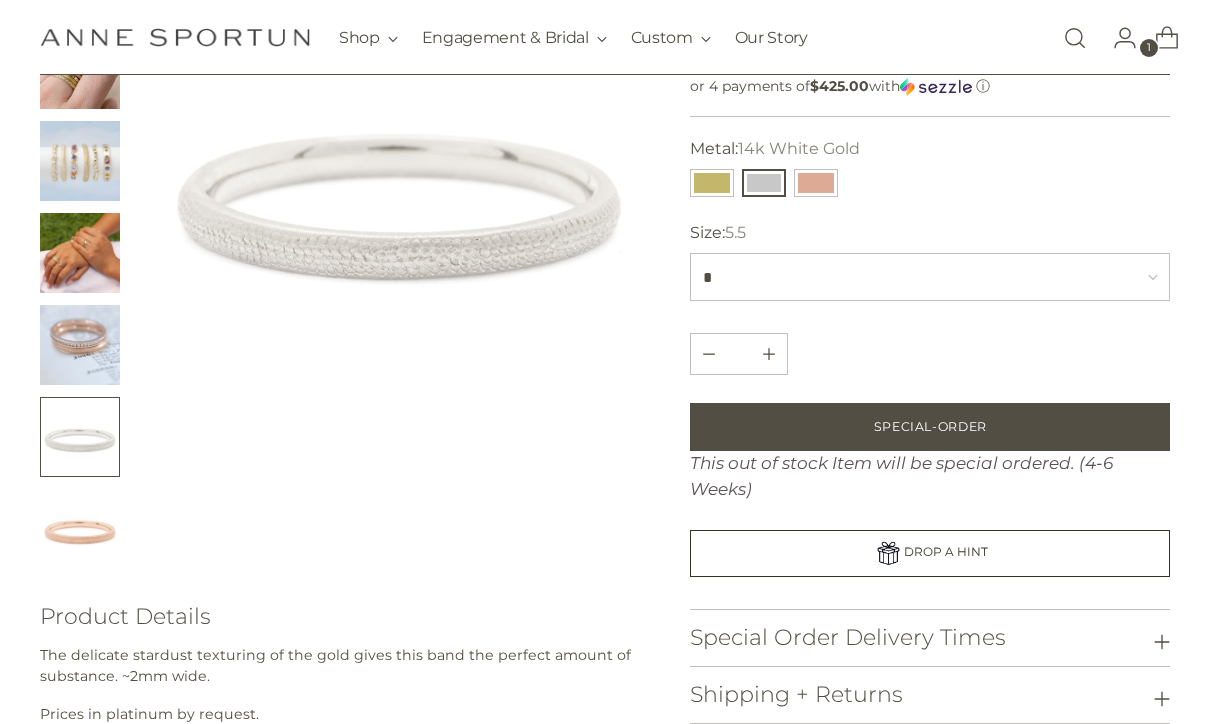 click on "Special-Order" at bounding box center [930, 427] 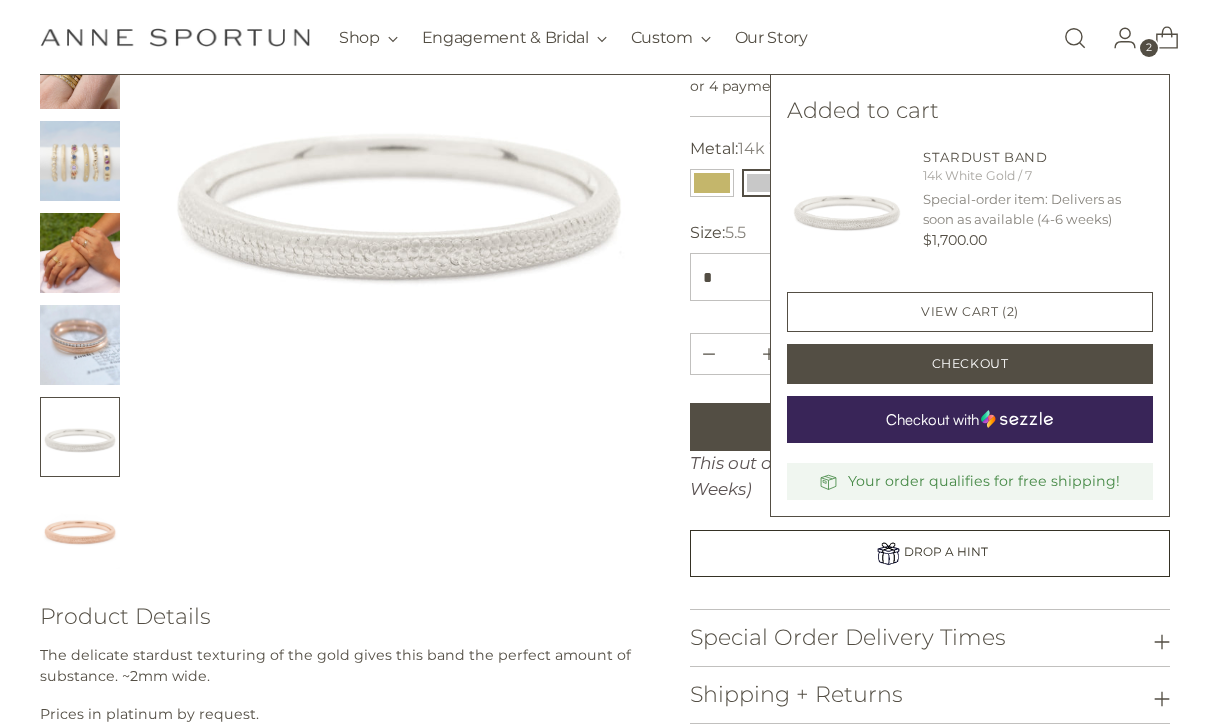 click on "View cart (2)" at bounding box center (970, 312) 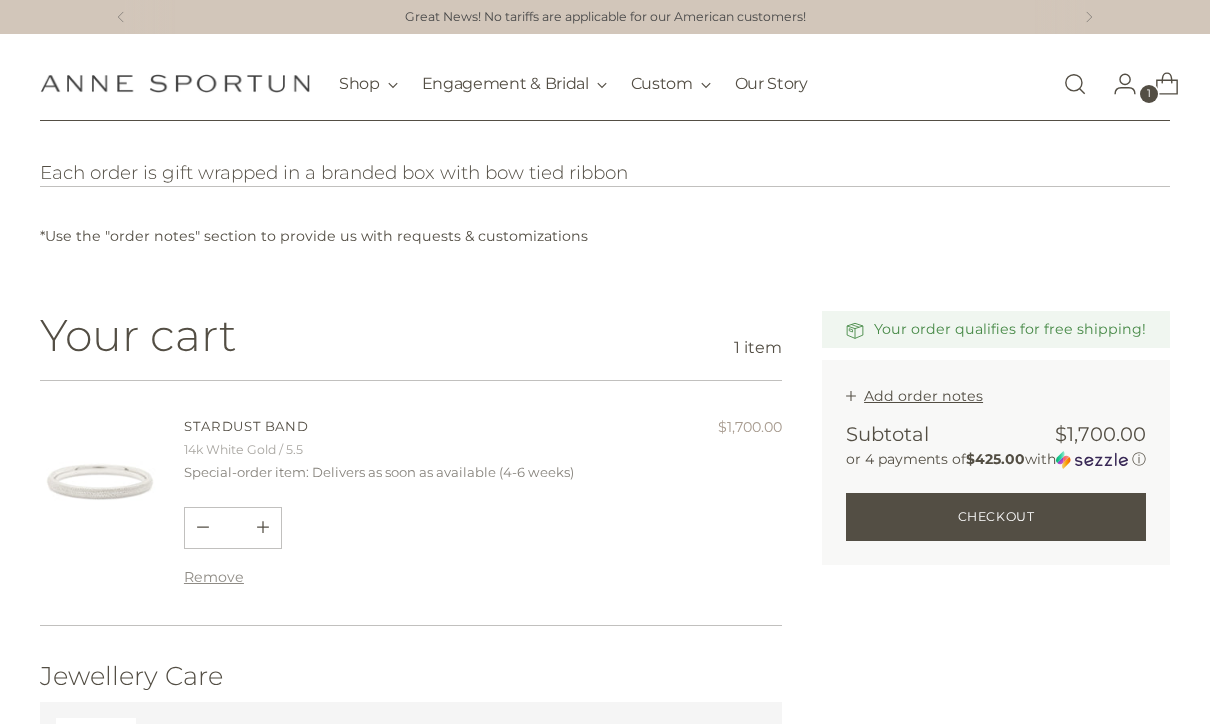 scroll, scrollTop: 0, scrollLeft: 0, axis: both 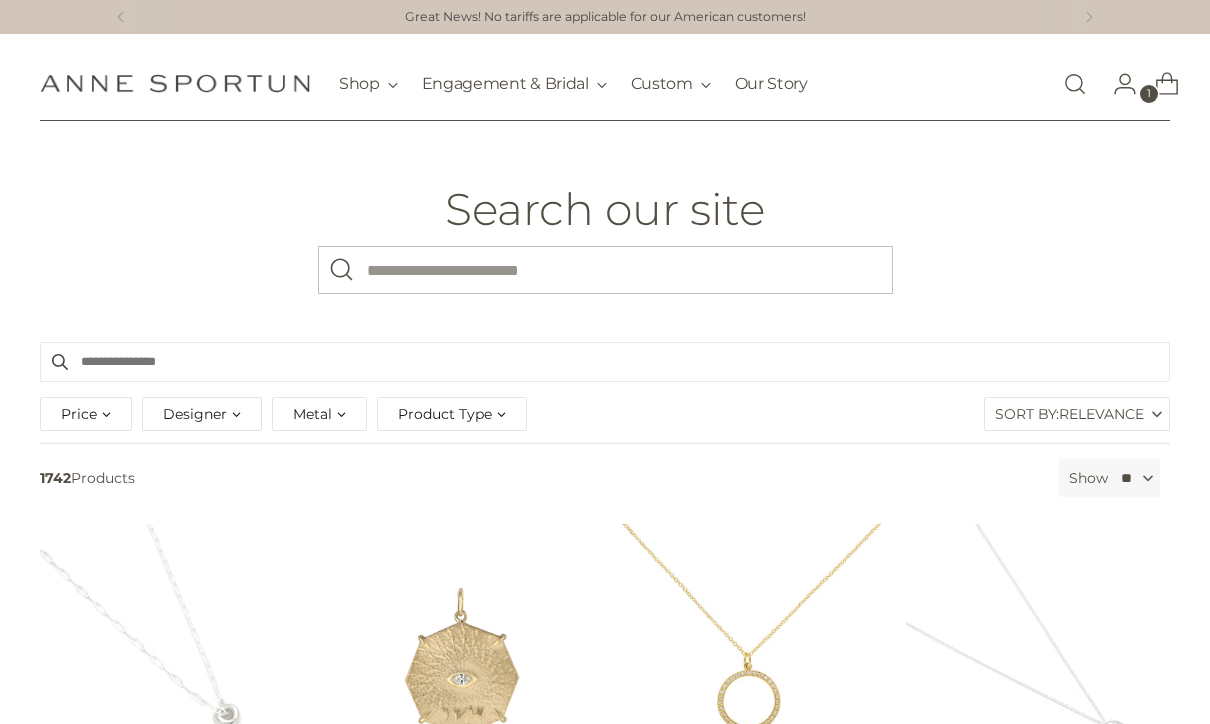 click on "What are you looking for?" at bounding box center [605, 270] 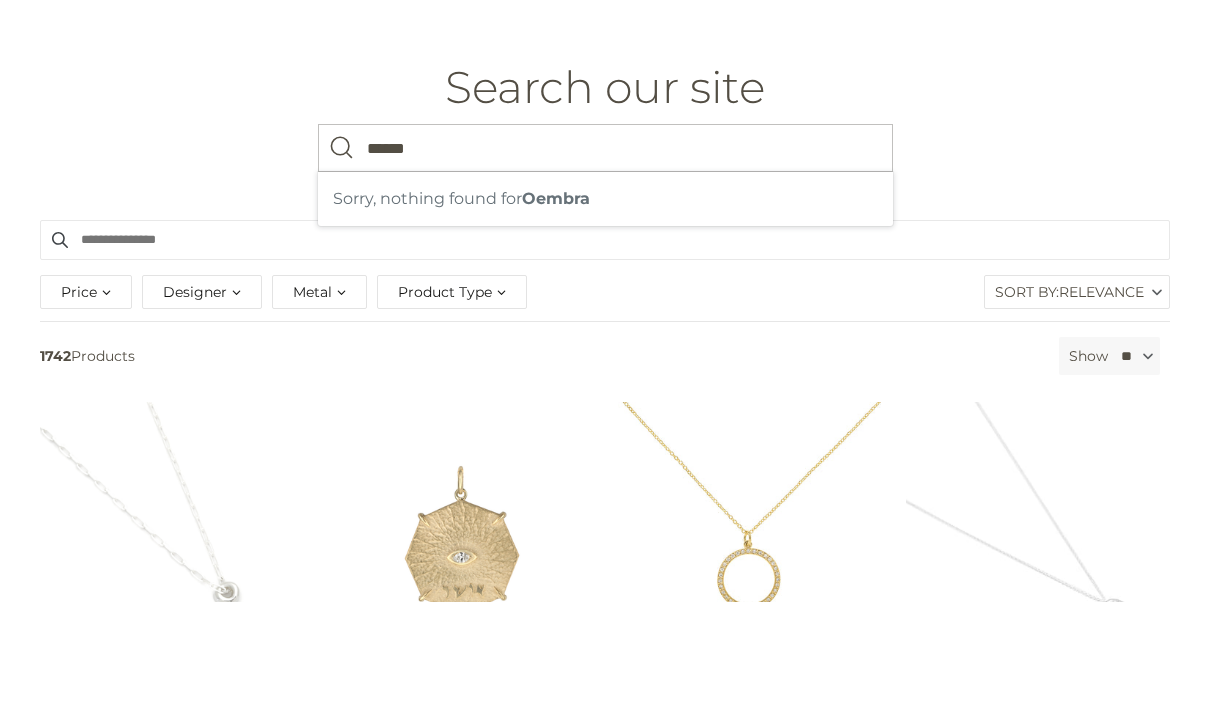 type on "******" 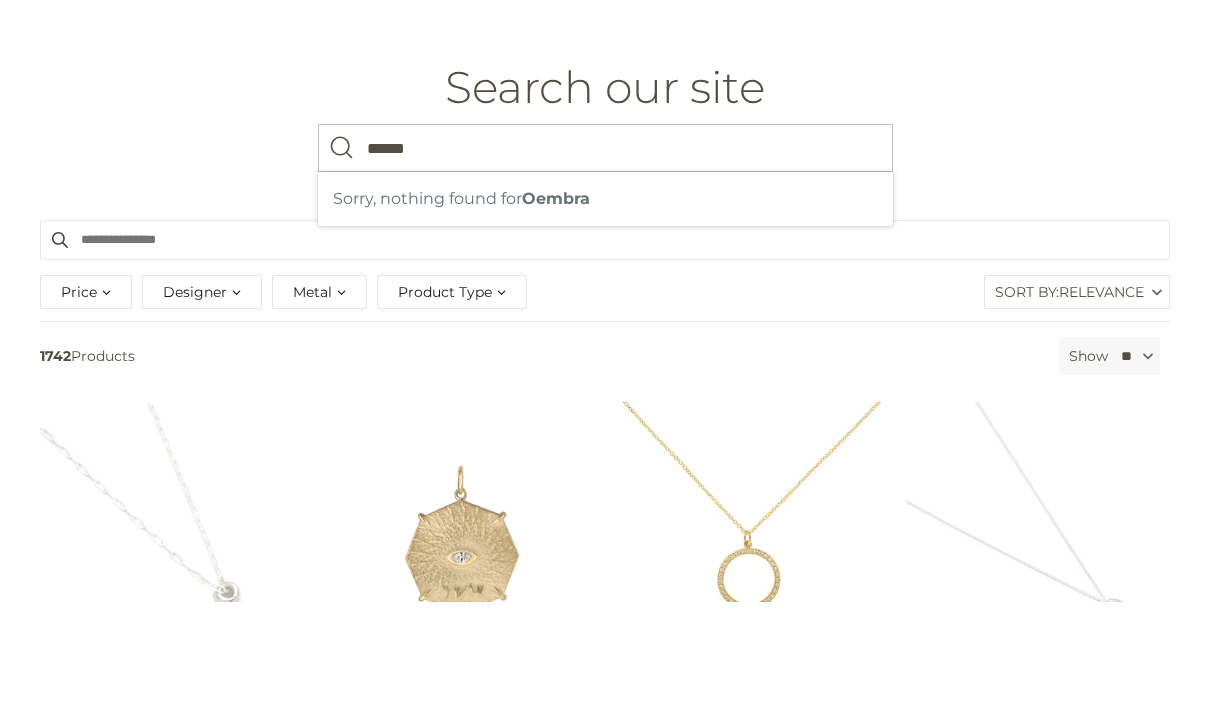 click at bounding box center [342, 270] 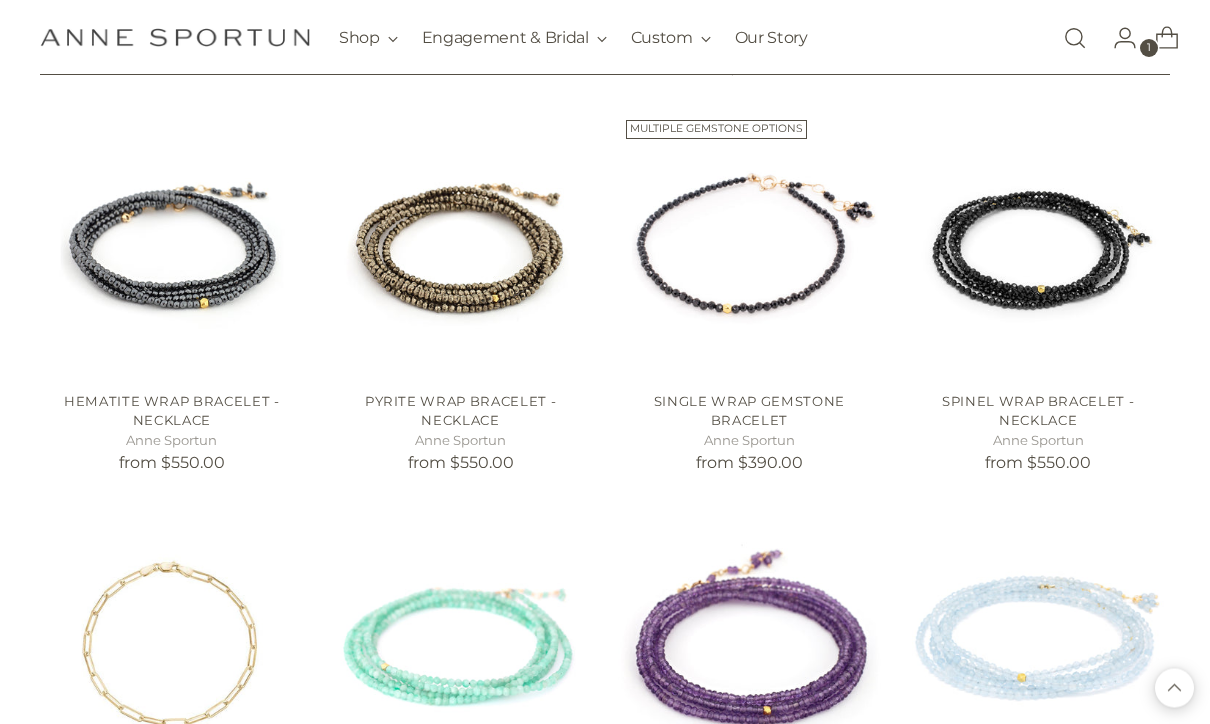 scroll, scrollTop: 1617, scrollLeft: 0, axis: vertical 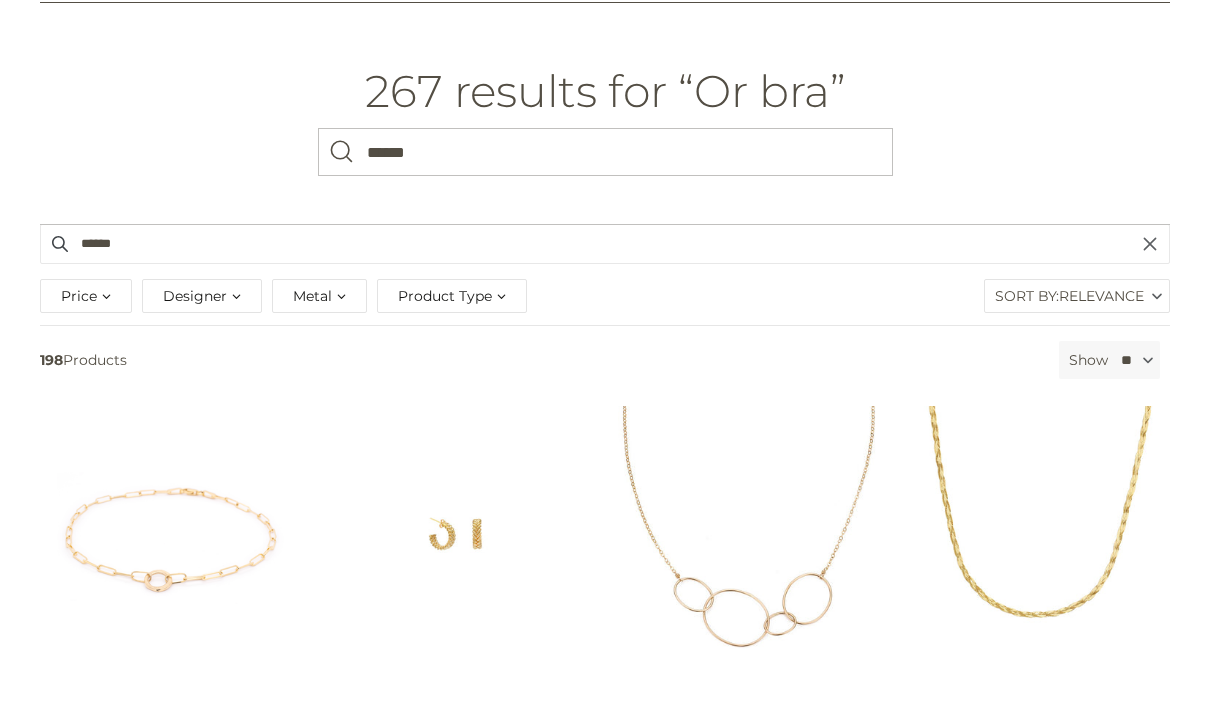 click on "Product Type" at bounding box center (452, 372) 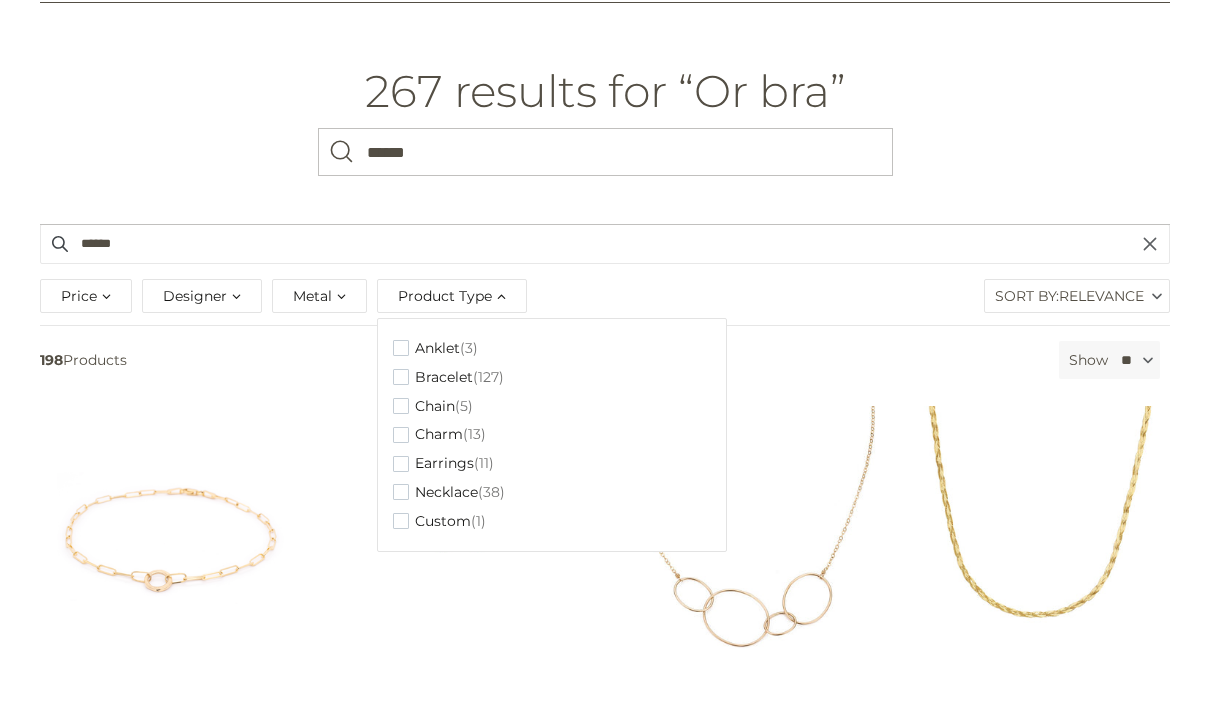 scroll, scrollTop: 118, scrollLeft: 0, axis: vertical 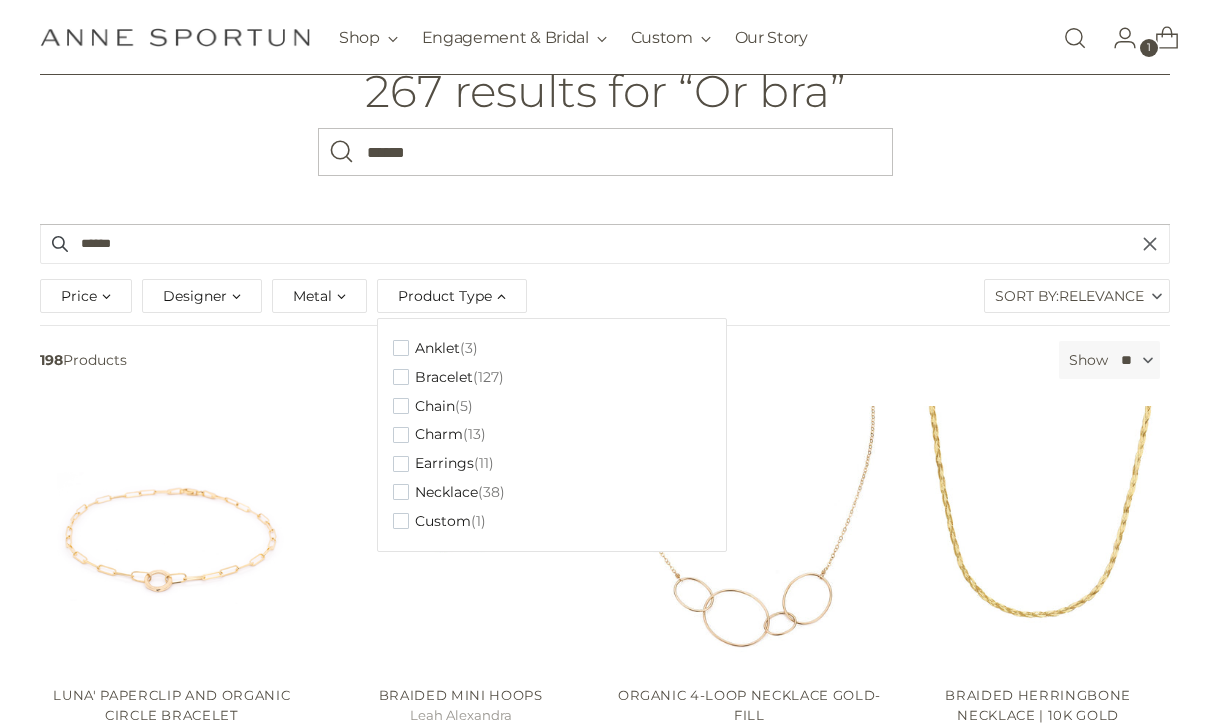 click on "Bracelet" at bounding box center (444, 377) 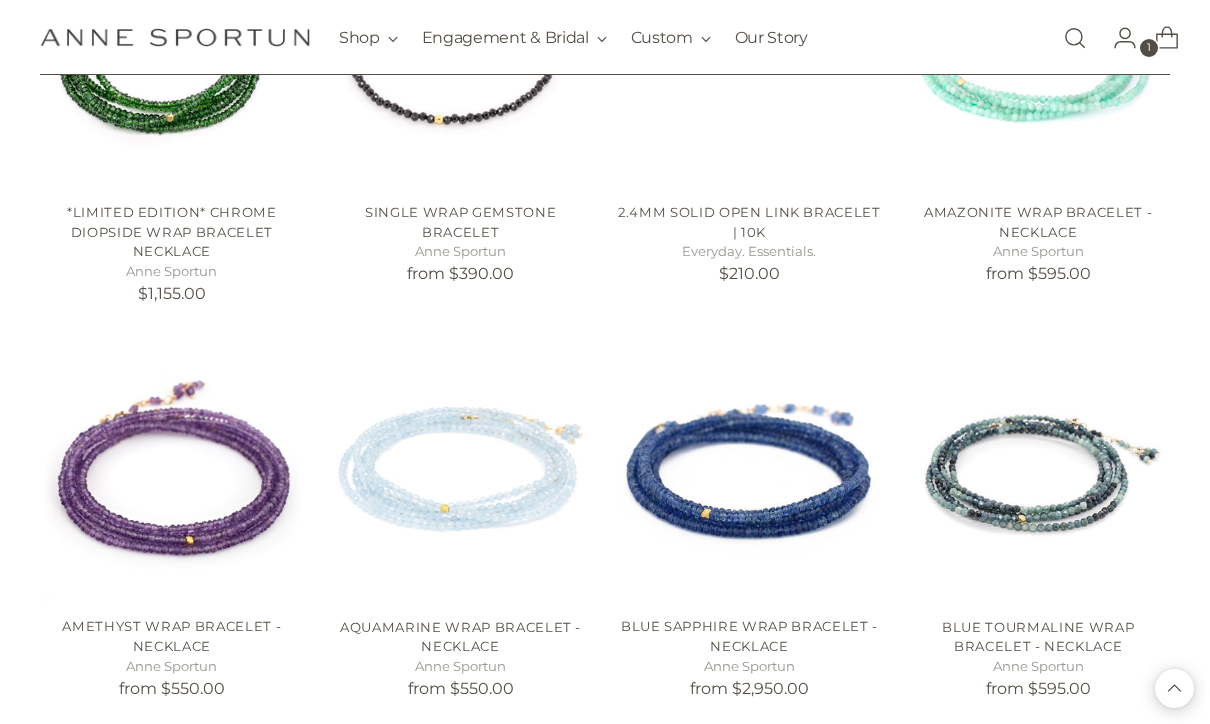 scroll, scrollTop: 1438, scrollLeft: 0, axis: vertical 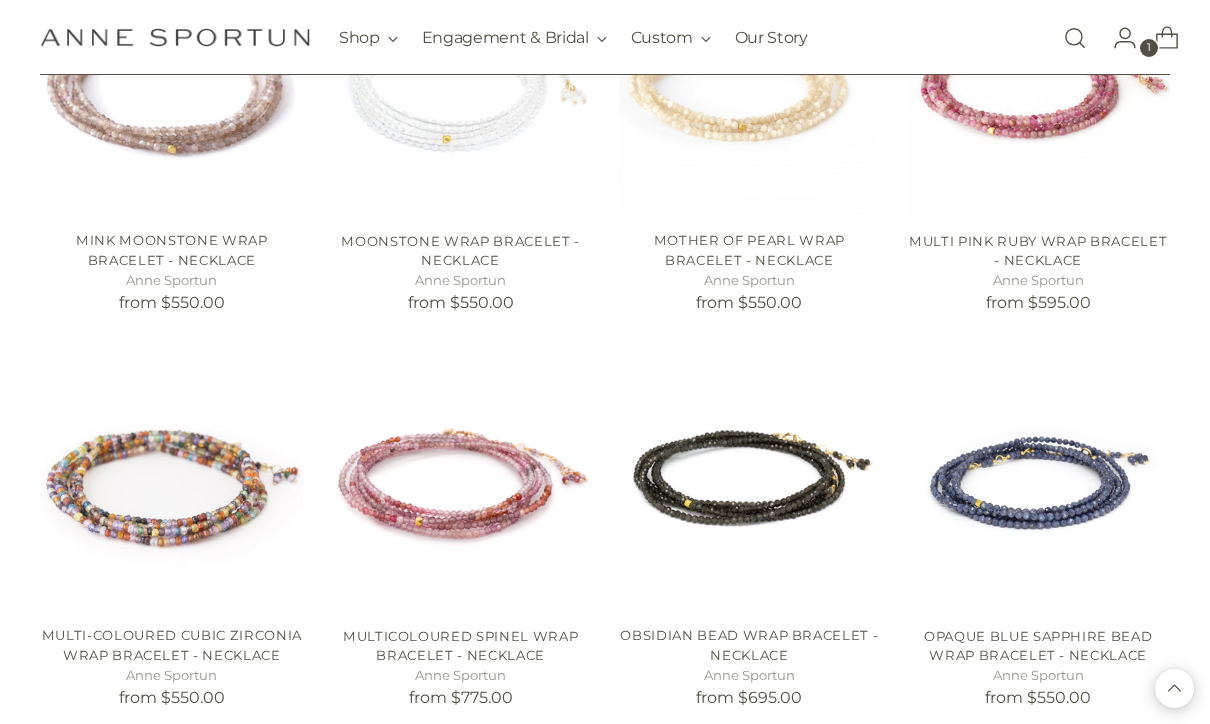click at bounding box center (1075, 38) 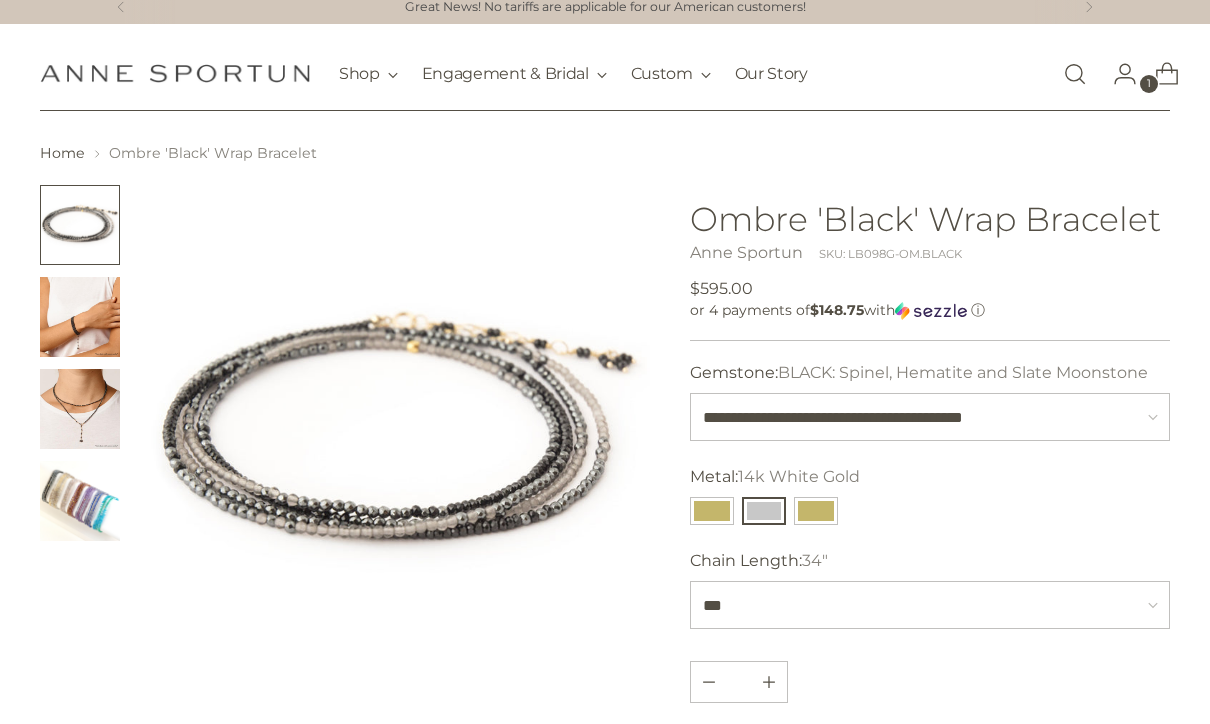 scroll, scrollTop: 0, scrollLeft: 0, axis: both 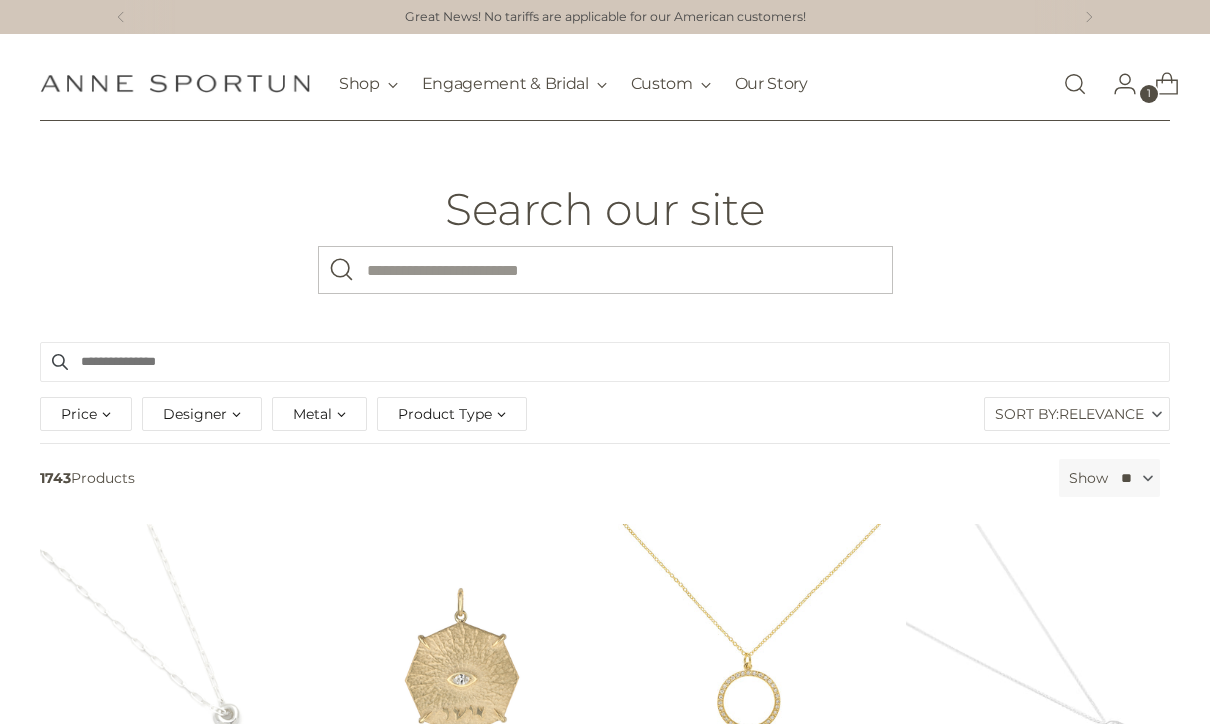 click on "What are you looking for?" at bounding box center [605, 270] 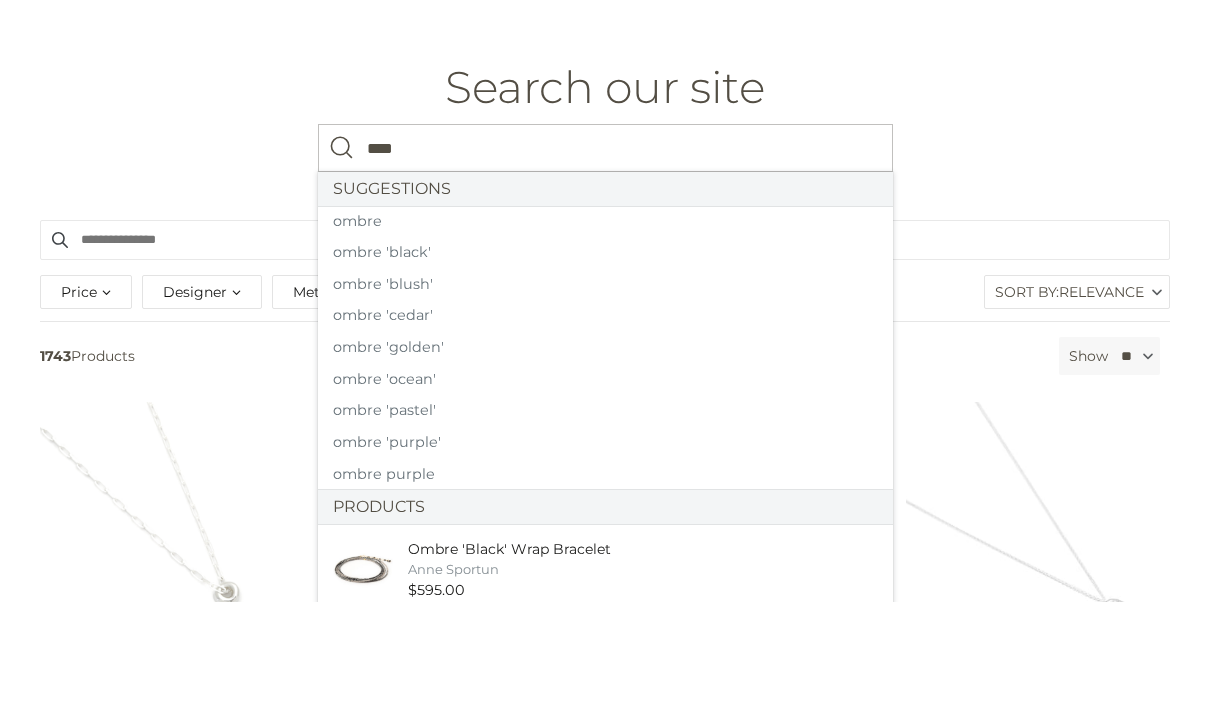 type on "*****" 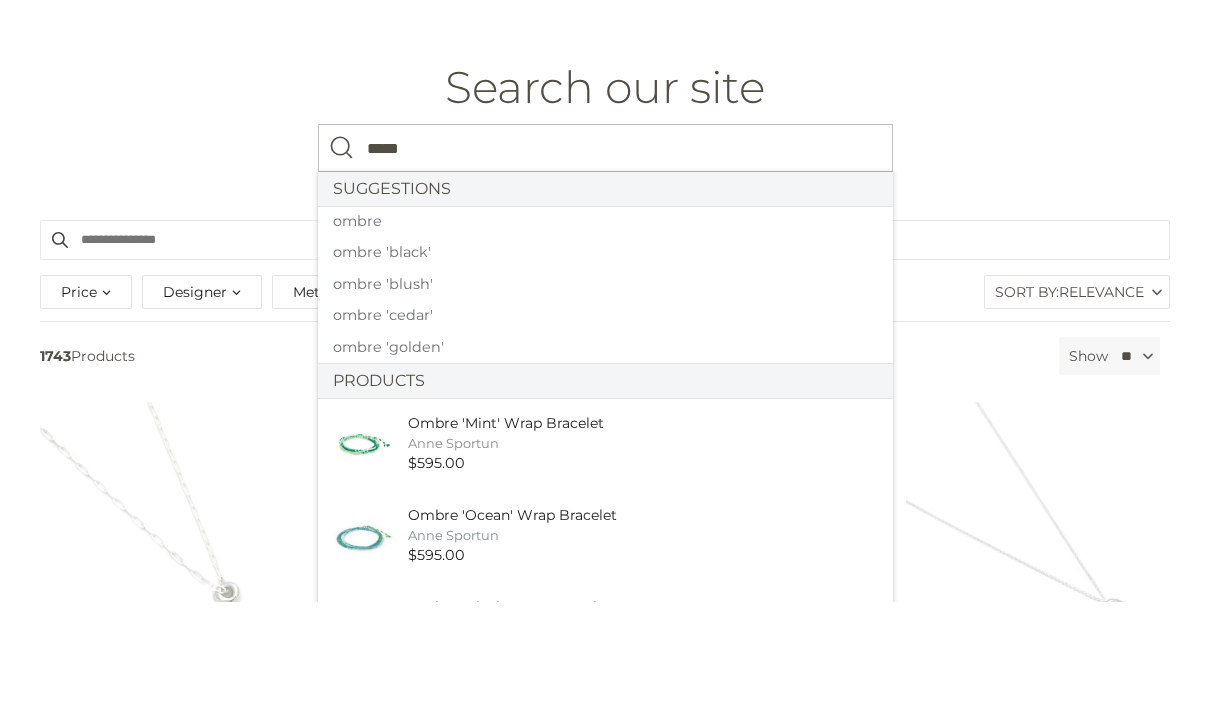 click on "ombre 'black'" at bounding box center (605, 375) 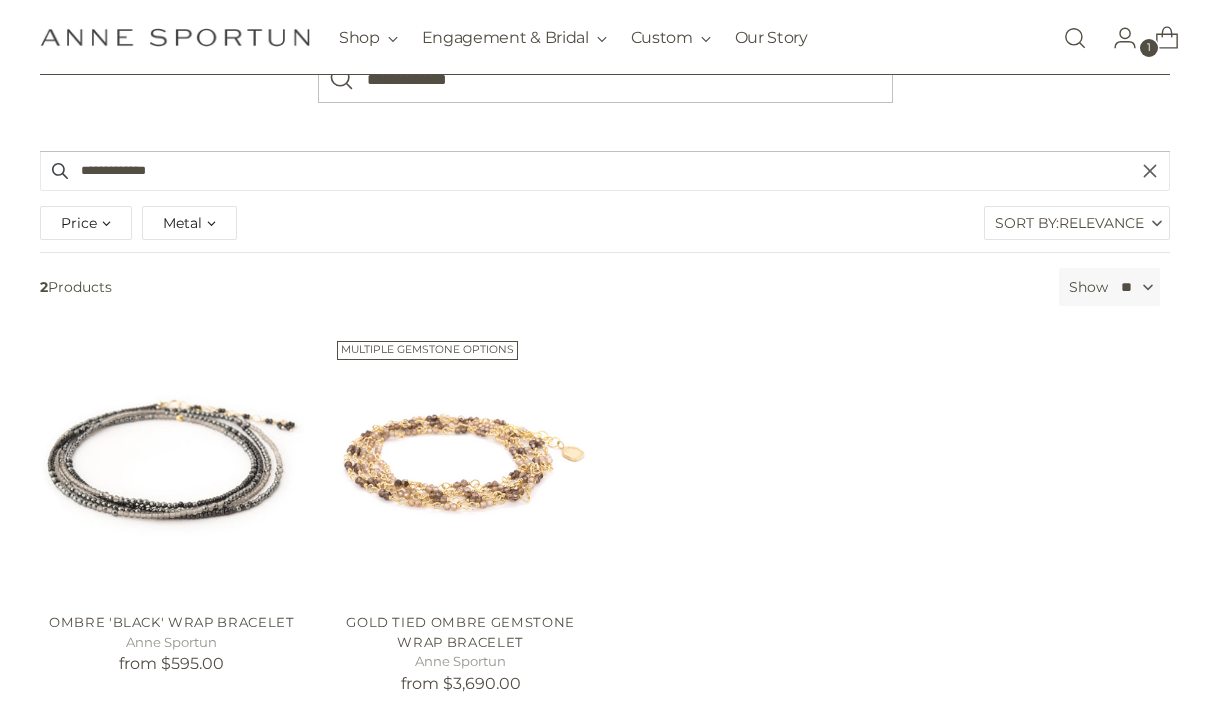 scroll, scrollTop: 200, scrollLeft: 0, axis: vertical 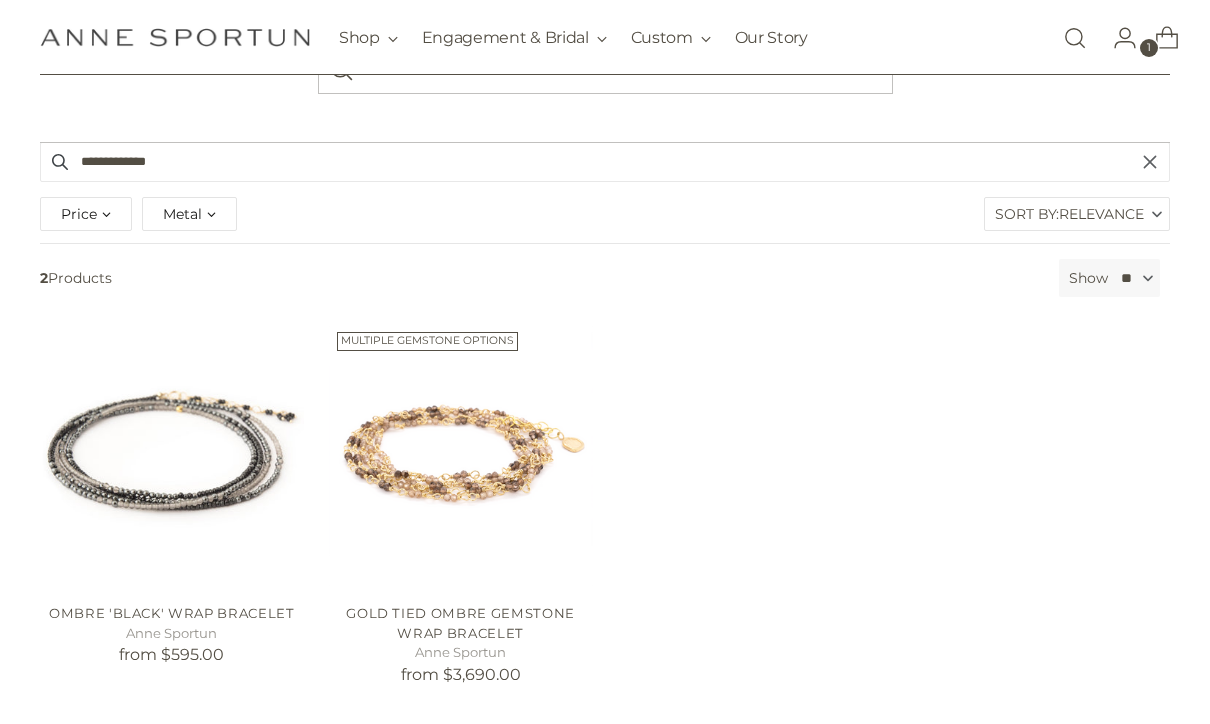 click on "Ombre 'Black' Wrap Bracelet" at bounding box center (172, 613) 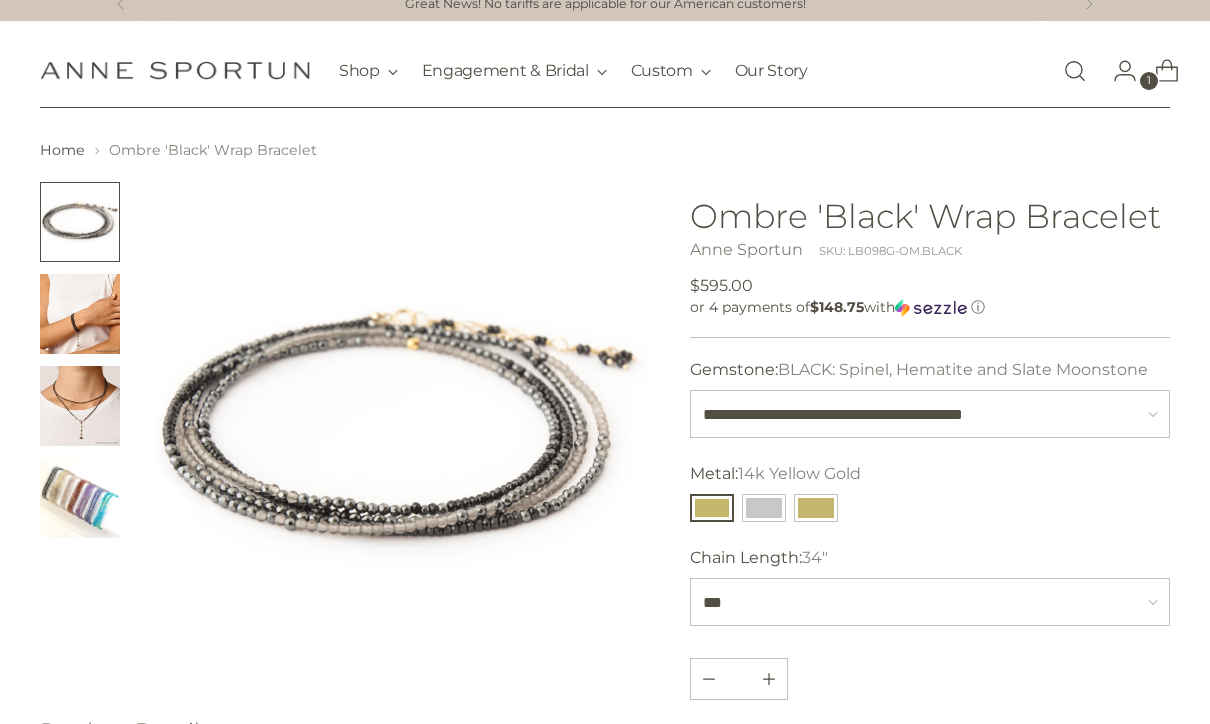 scroll, scrollTop: 20, scrollLeft: 0, axis: vertical 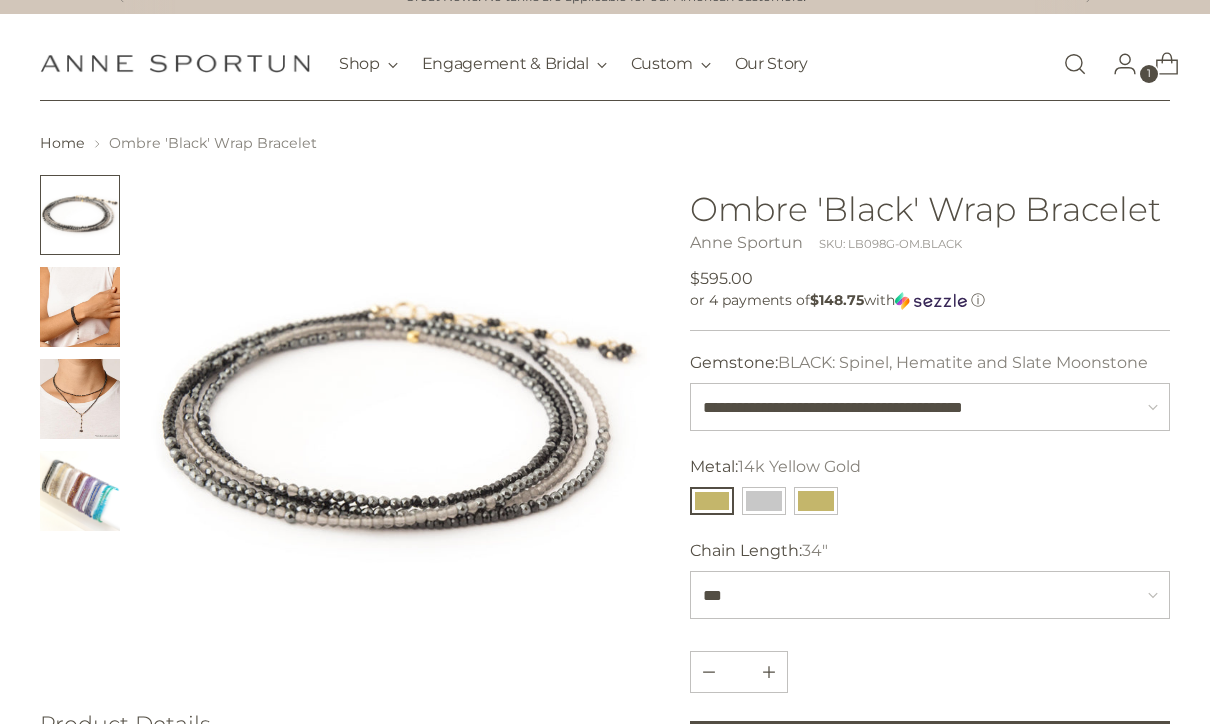 click at bounding box center (80, 307) 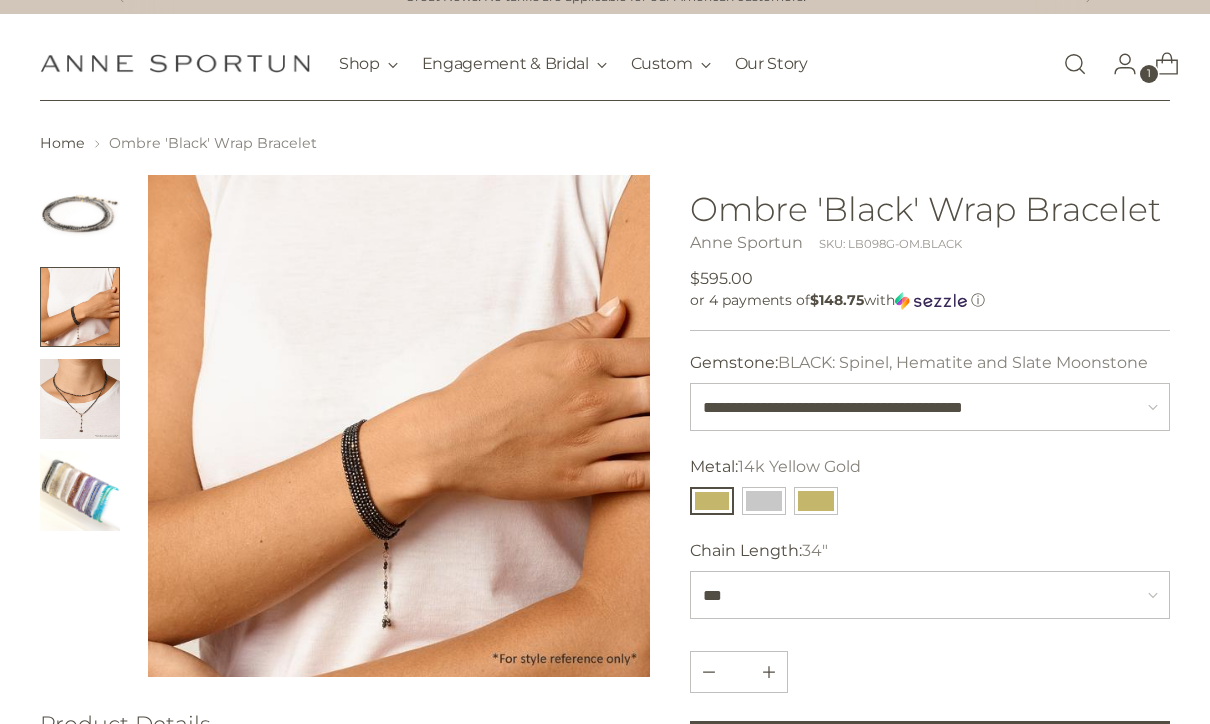 click at bounding box center (80, 399) 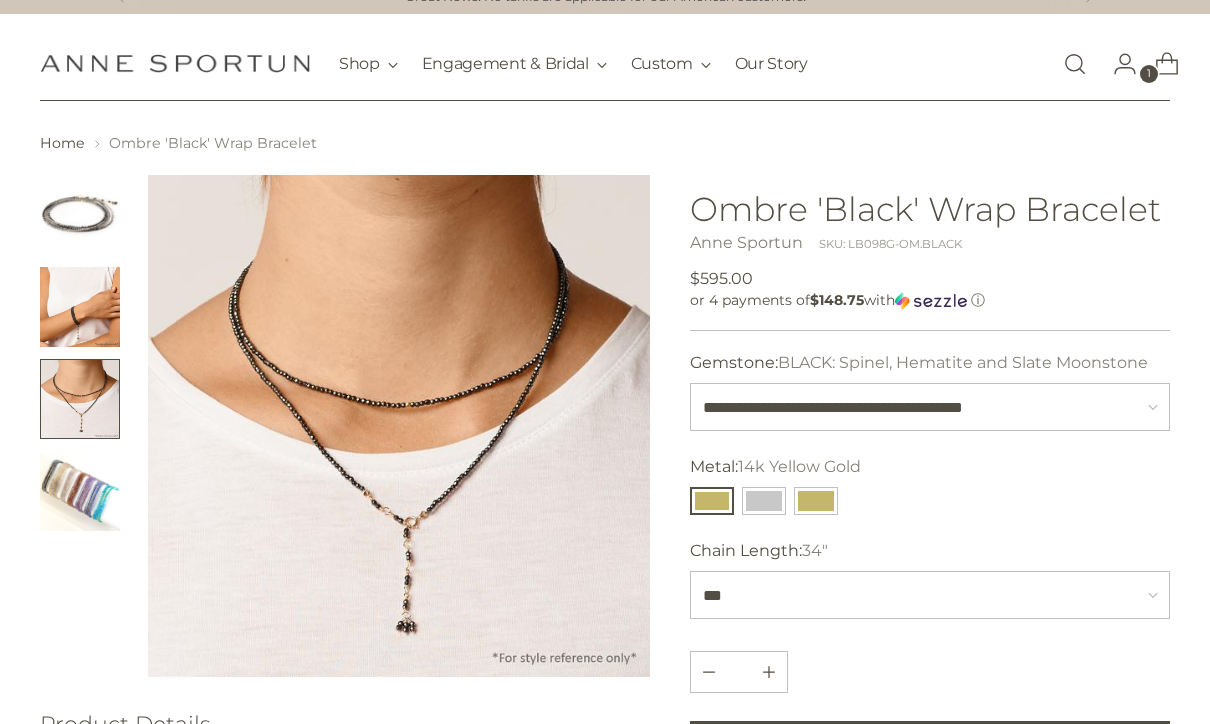 click at bounding box center [764, 501] 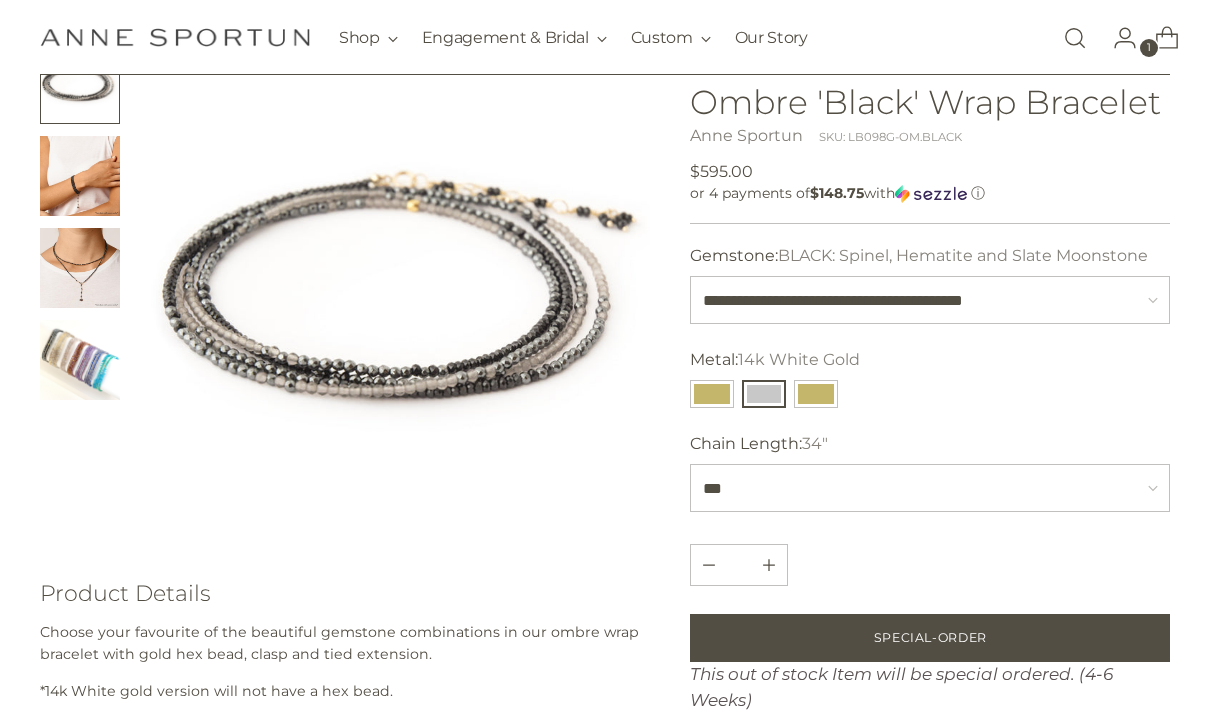 scroll, scrollTop: 151, scrollLeft: 0, axis: vertical 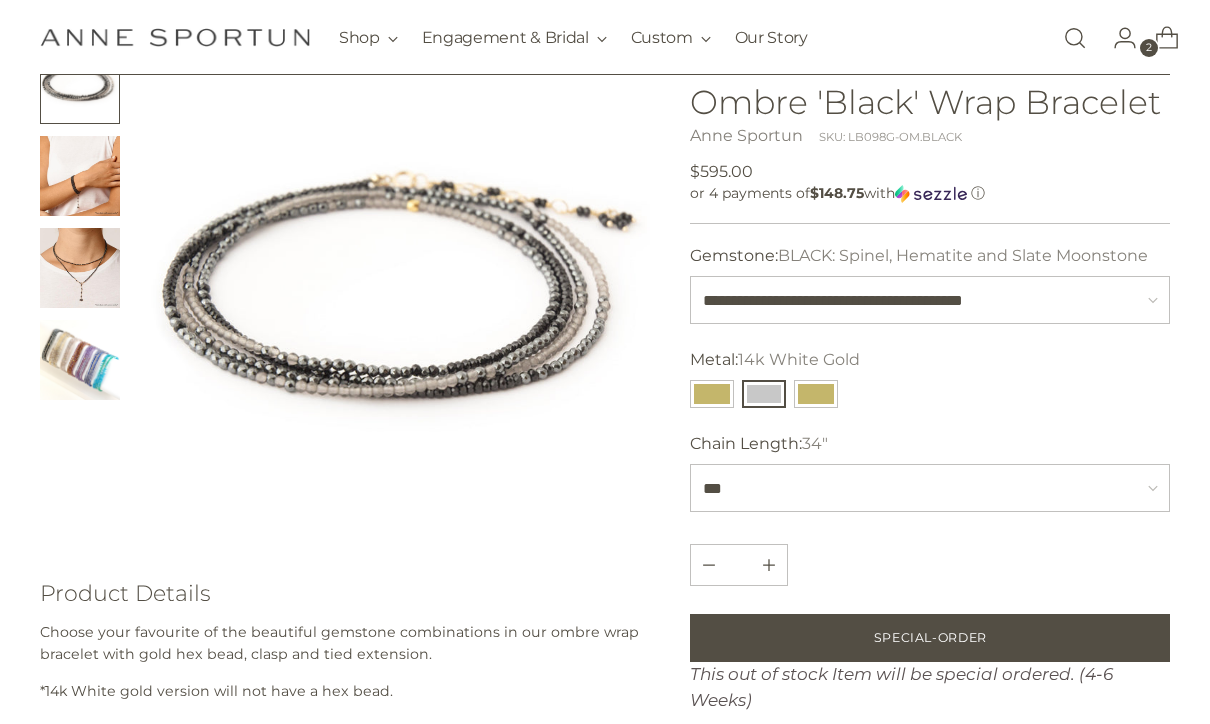 click 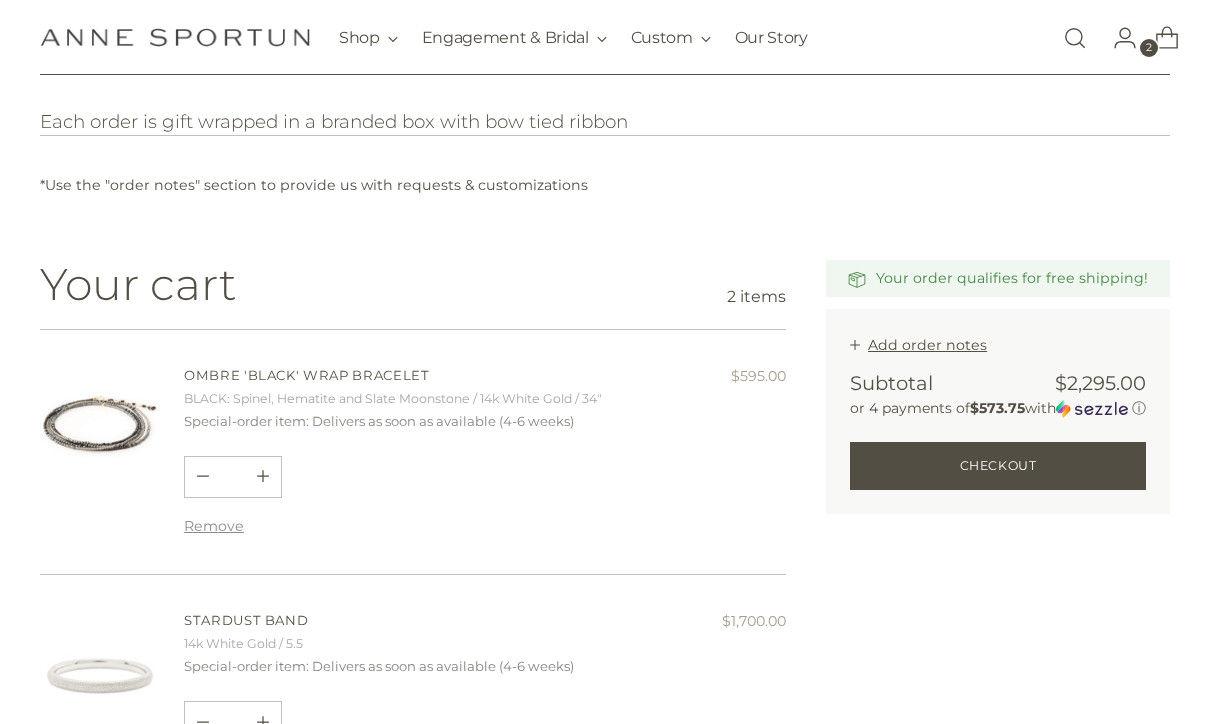scroll, scrollTop: 54, scrollLeft: 0, axis: vertical 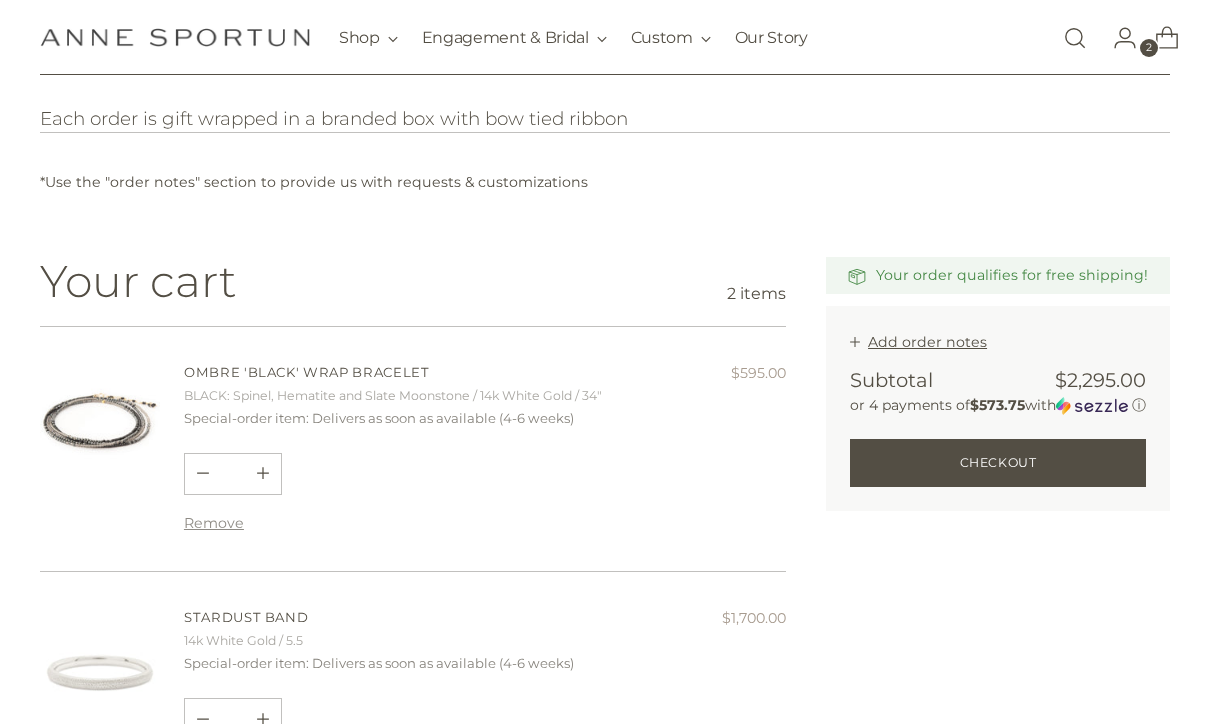 click on "Checkout" at bounding box center (998, 463) 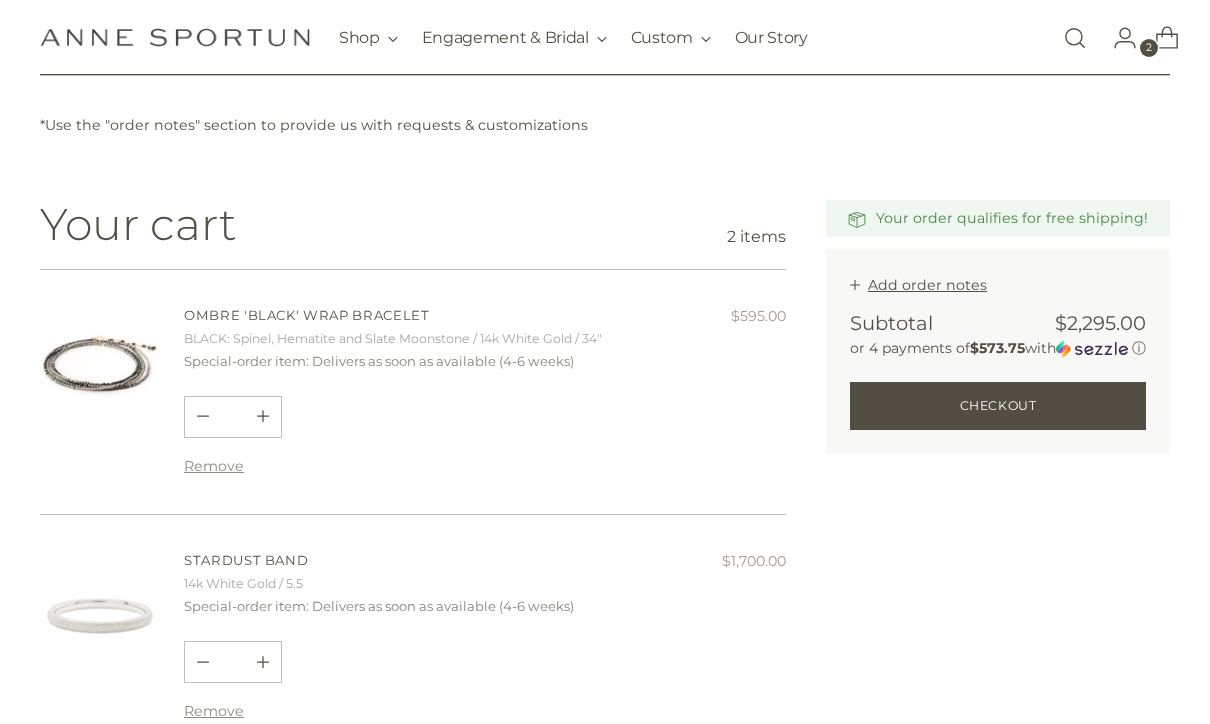 click on "Add order notes" at bounding box center [927, 285] 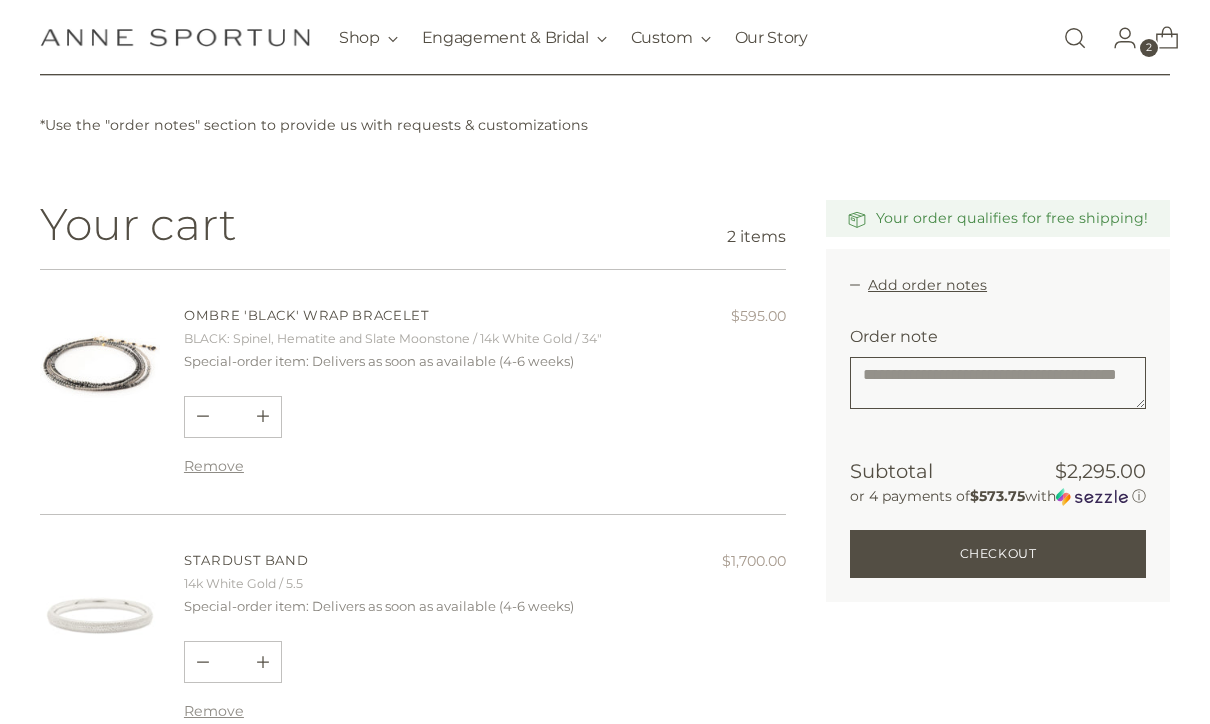 click on "Order note" at bounding box center [998, 383] 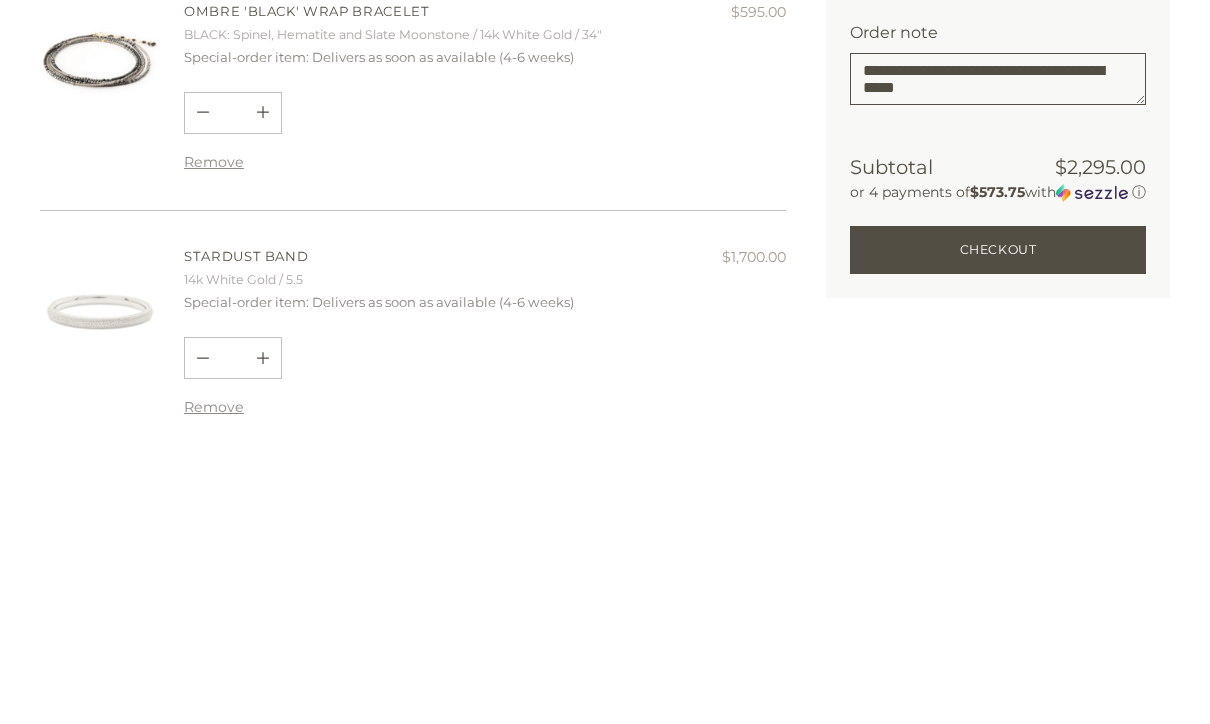 type on "**********" 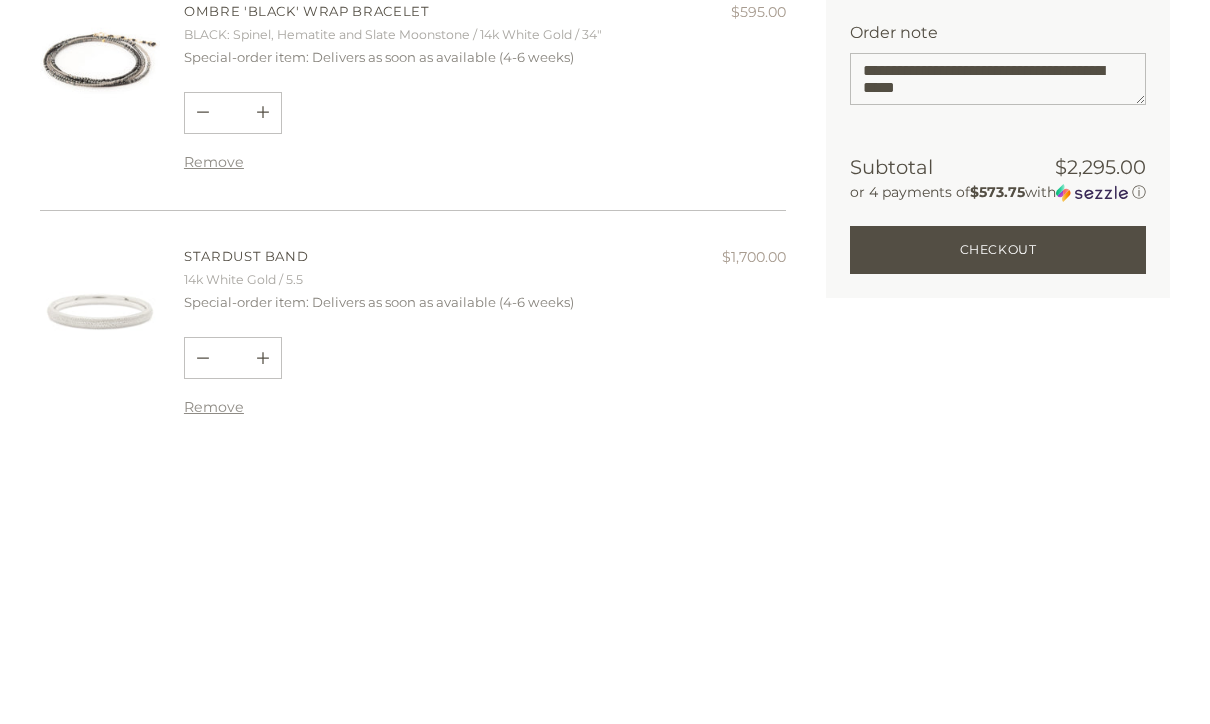 click on "Checkout" at bounding box center (998, 555) 